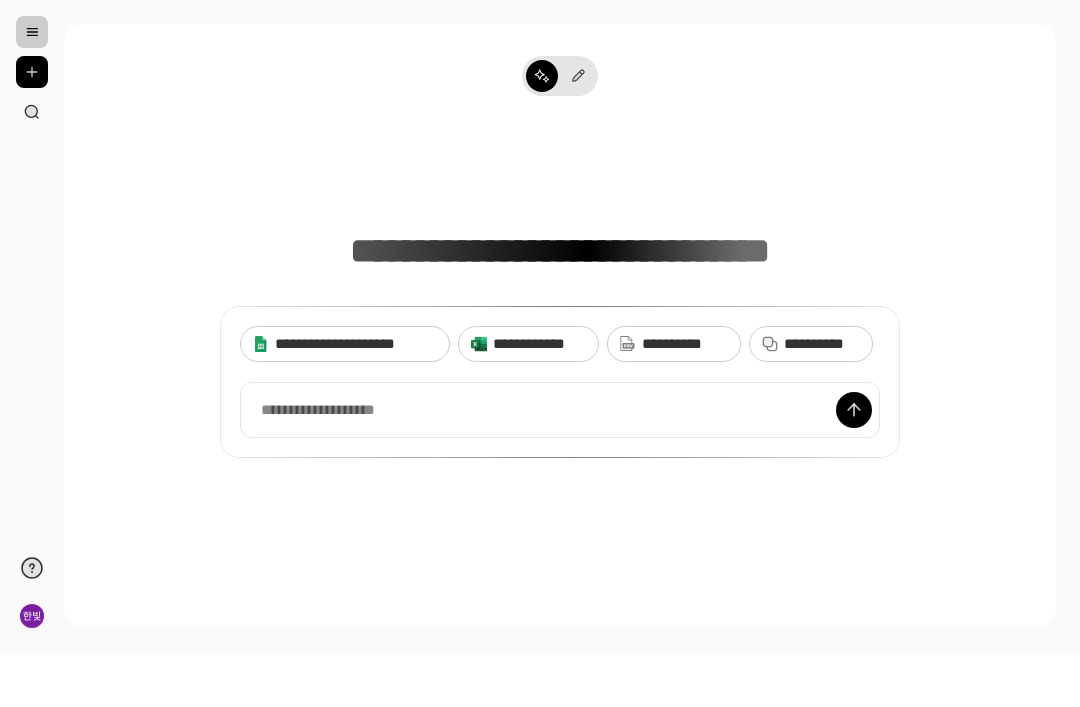 scroll, scrollTop: 0, scrollLeft: 0, axis: both 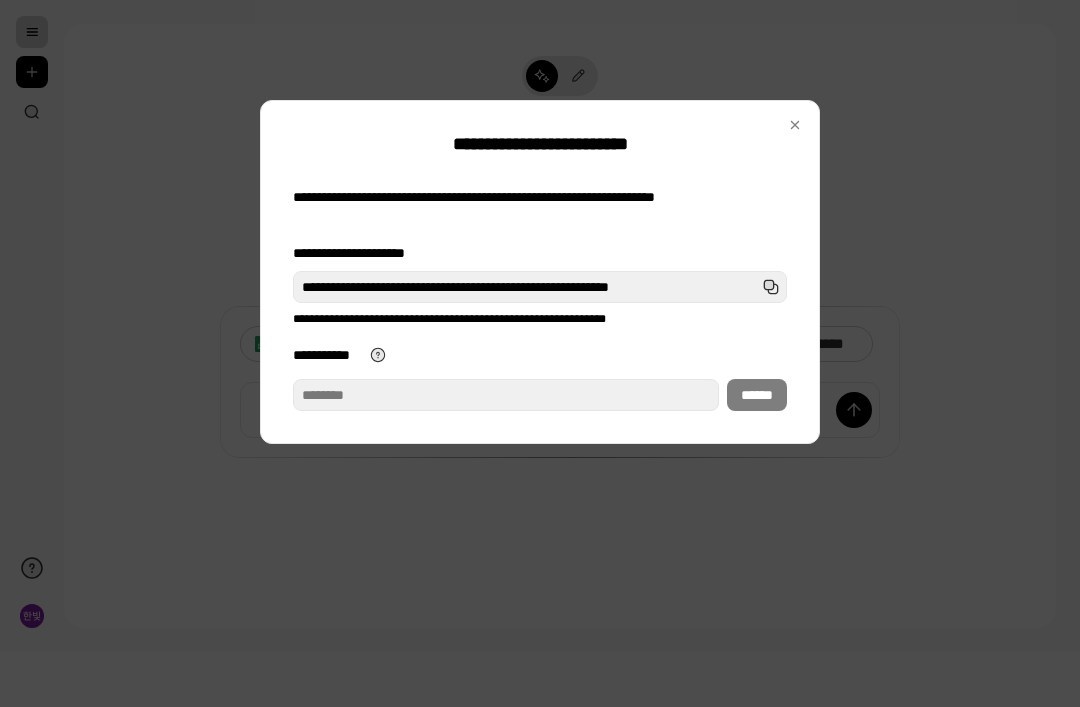 click on "**********" at bounding box center (506, 395) 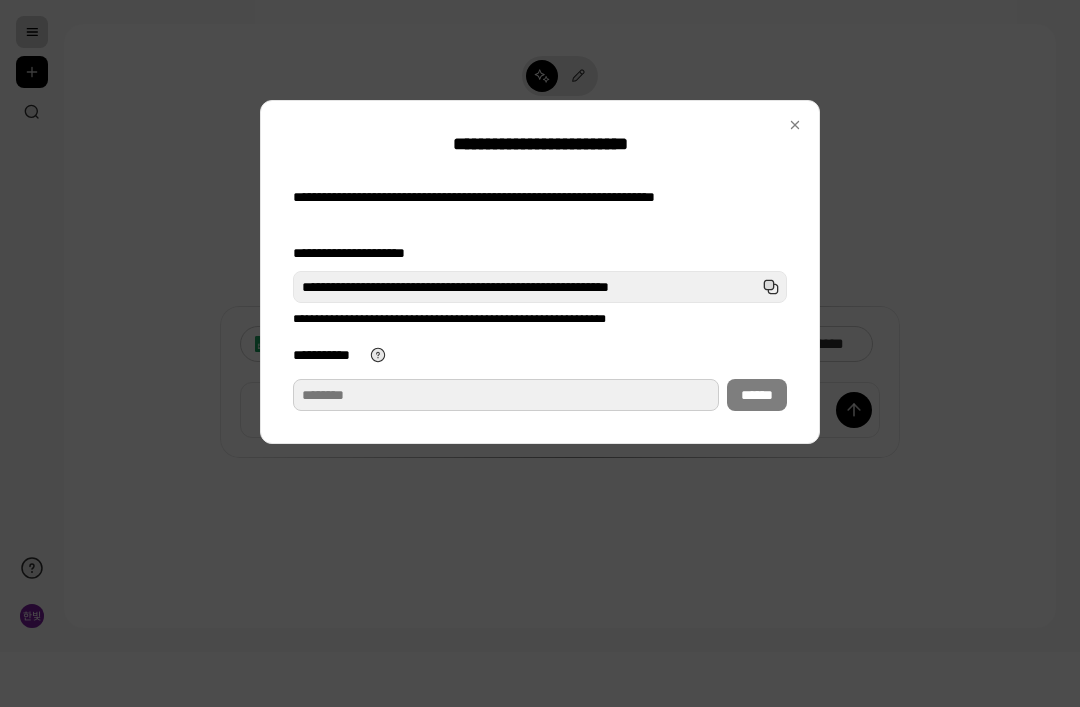 paste on "**********" 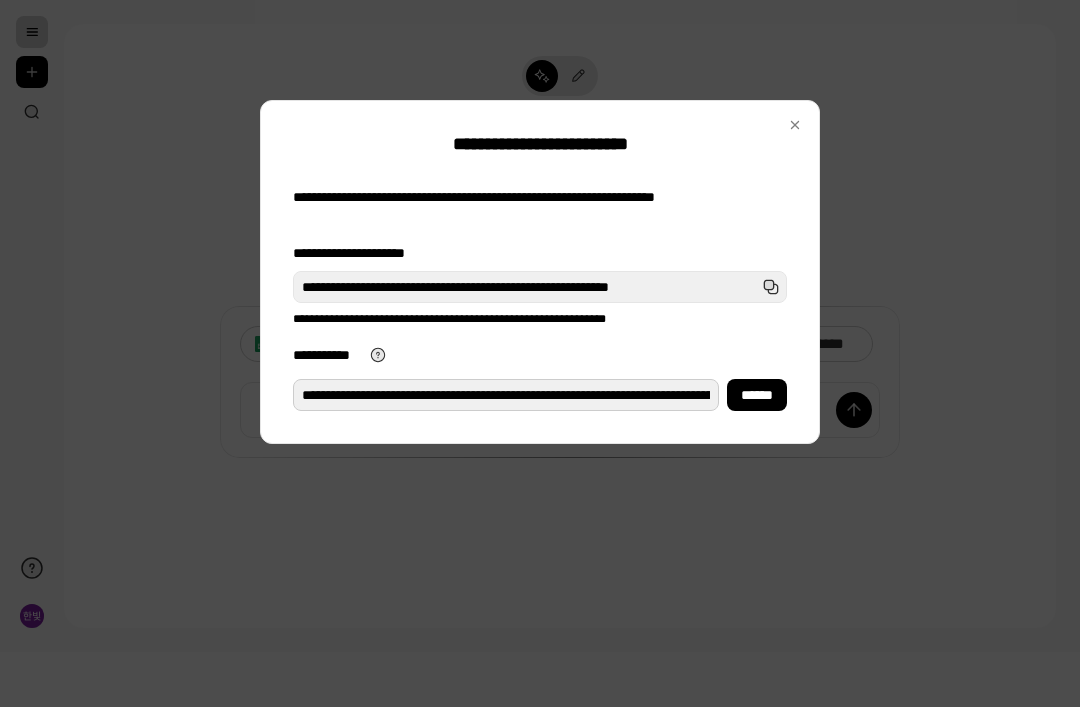 type on "**********" 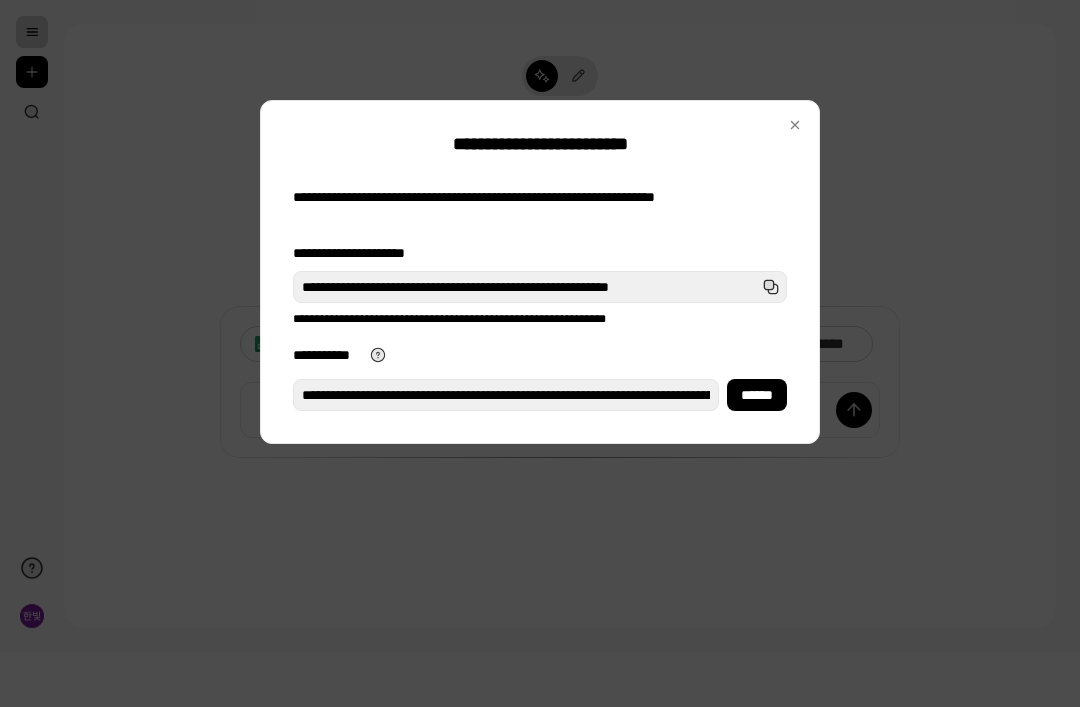 click on "******" at bounding box center (757, 395) 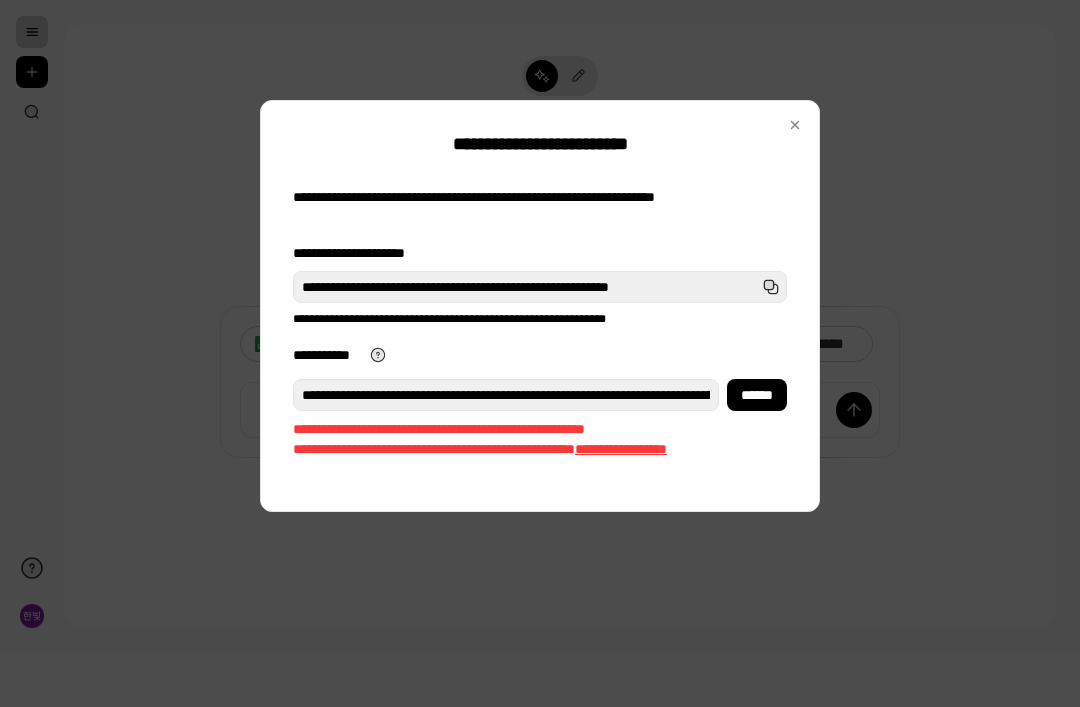 click on "******" at bounding box center (757, 395) 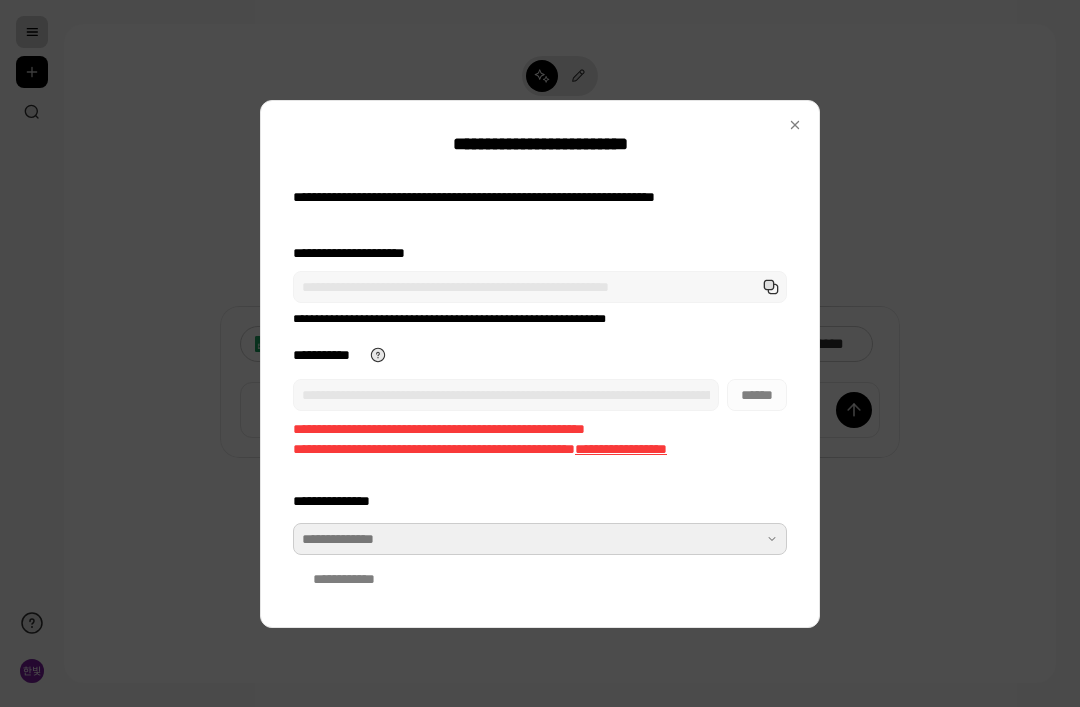 click at bounding box center [540, 539] 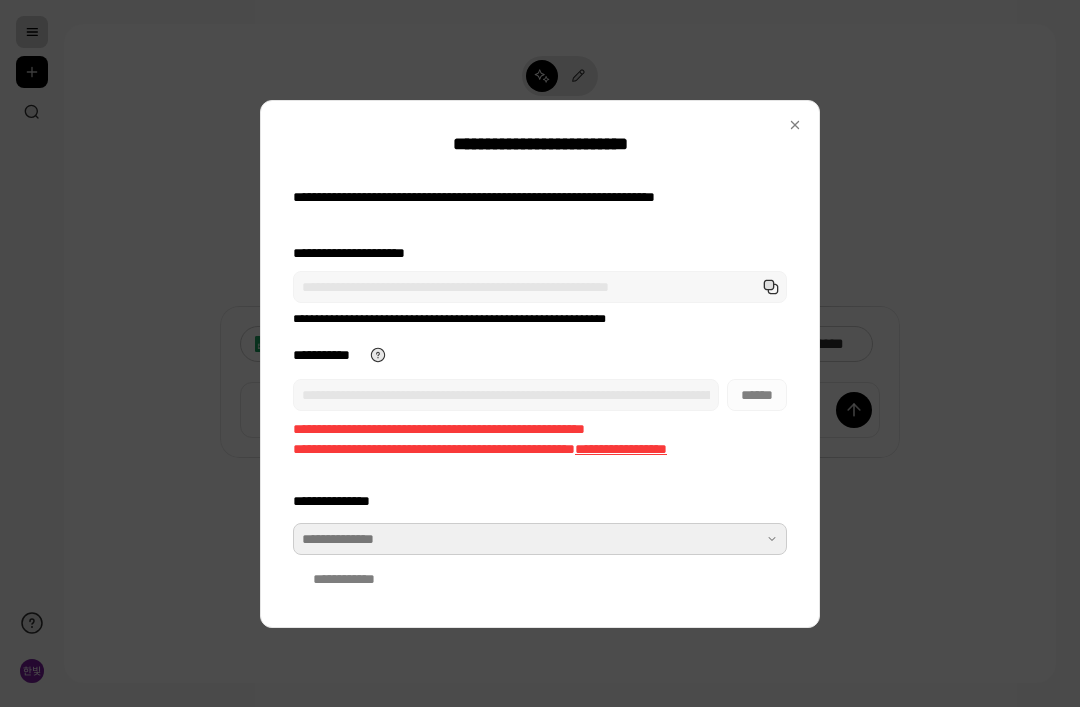 click at bounding box center (540, 539) 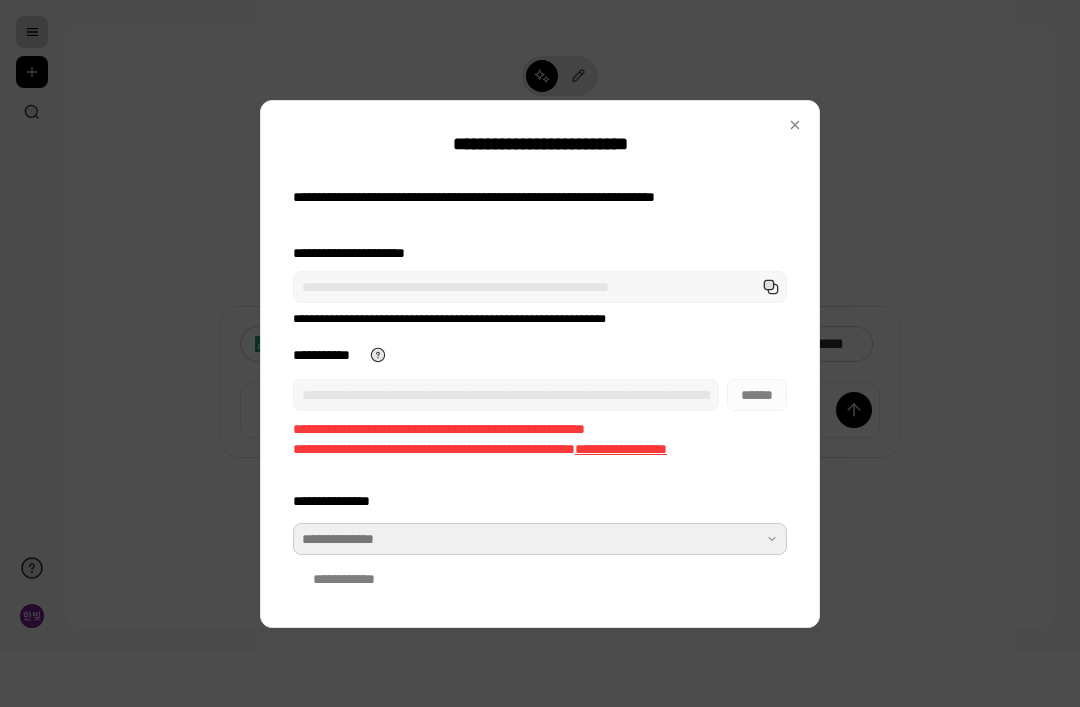 click at bounding box center (540, 539) 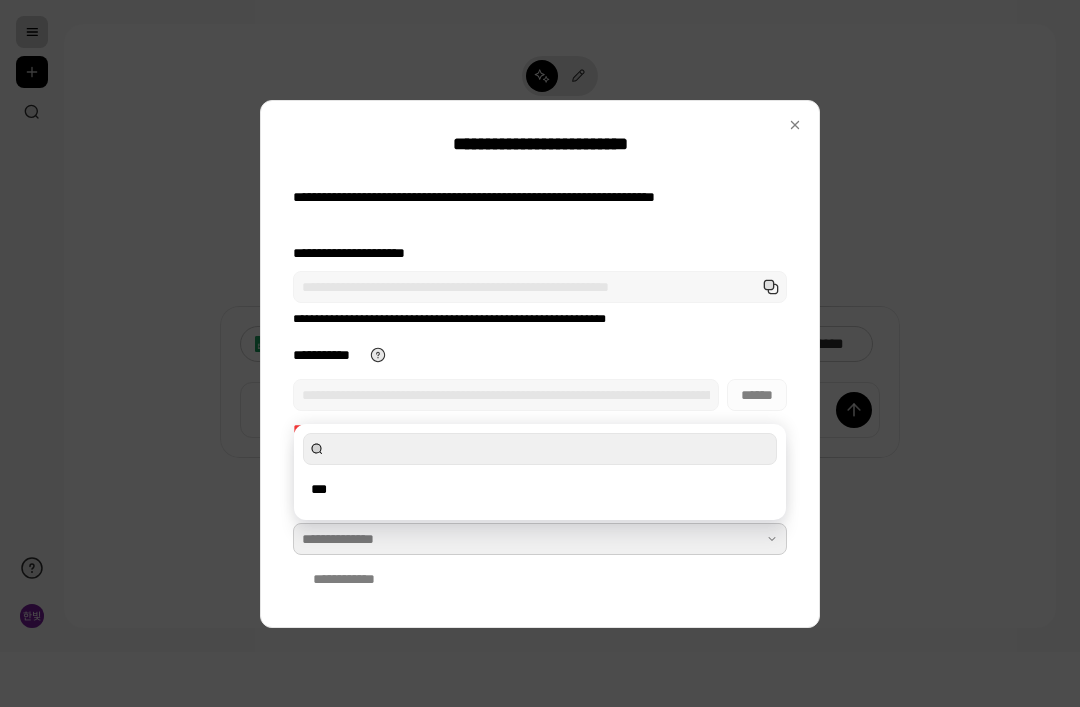 click on "***" at bounding box center (540, 489) 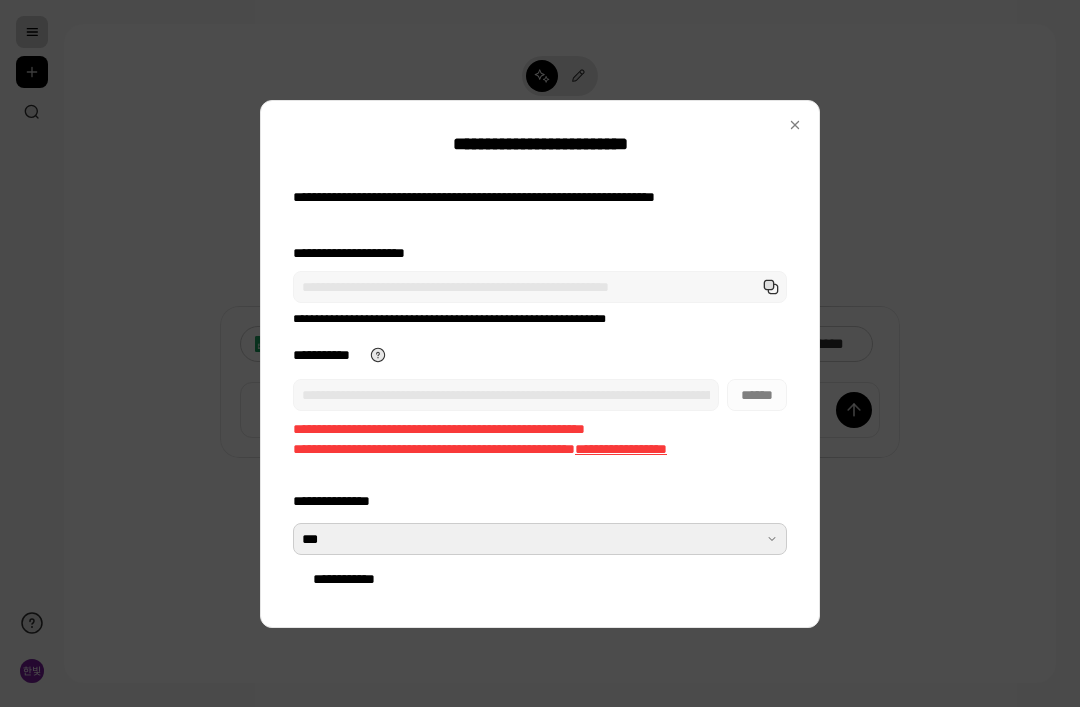 click on "**********" at bounding box center (344, 579) 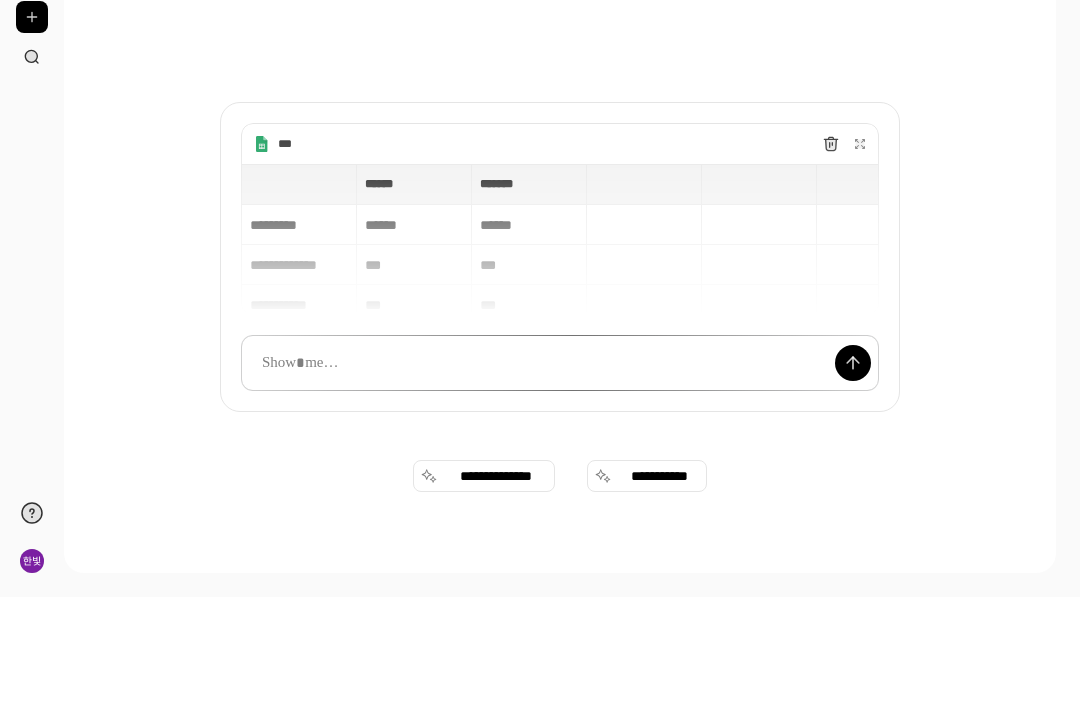 type 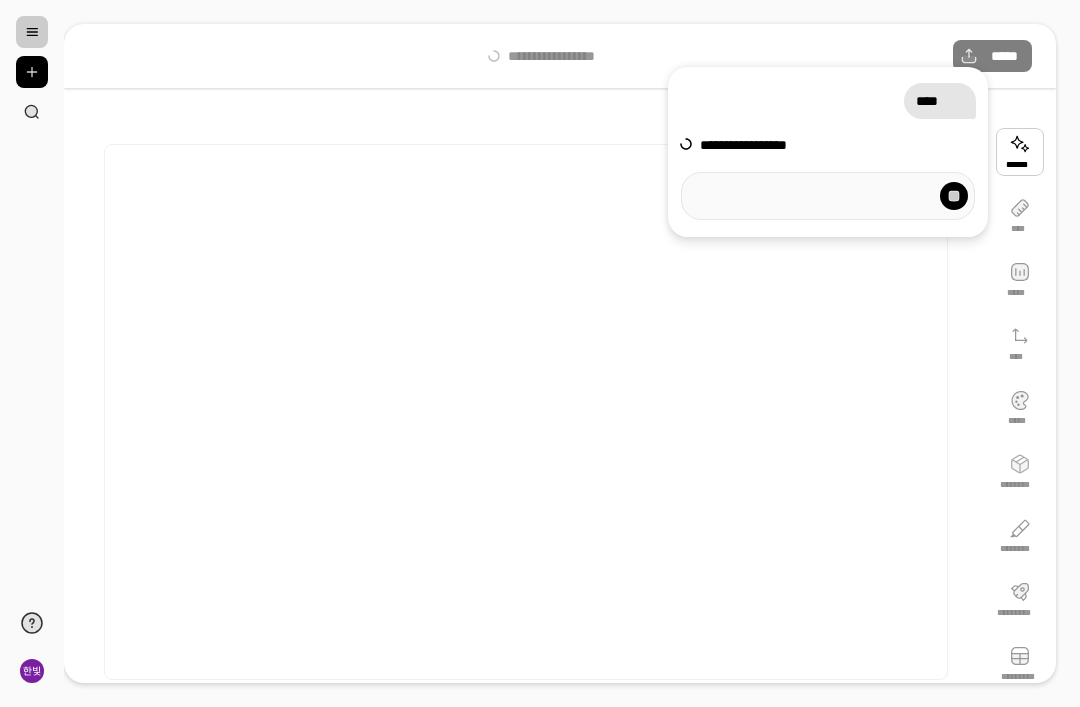 click at bounding box center (954, 196) 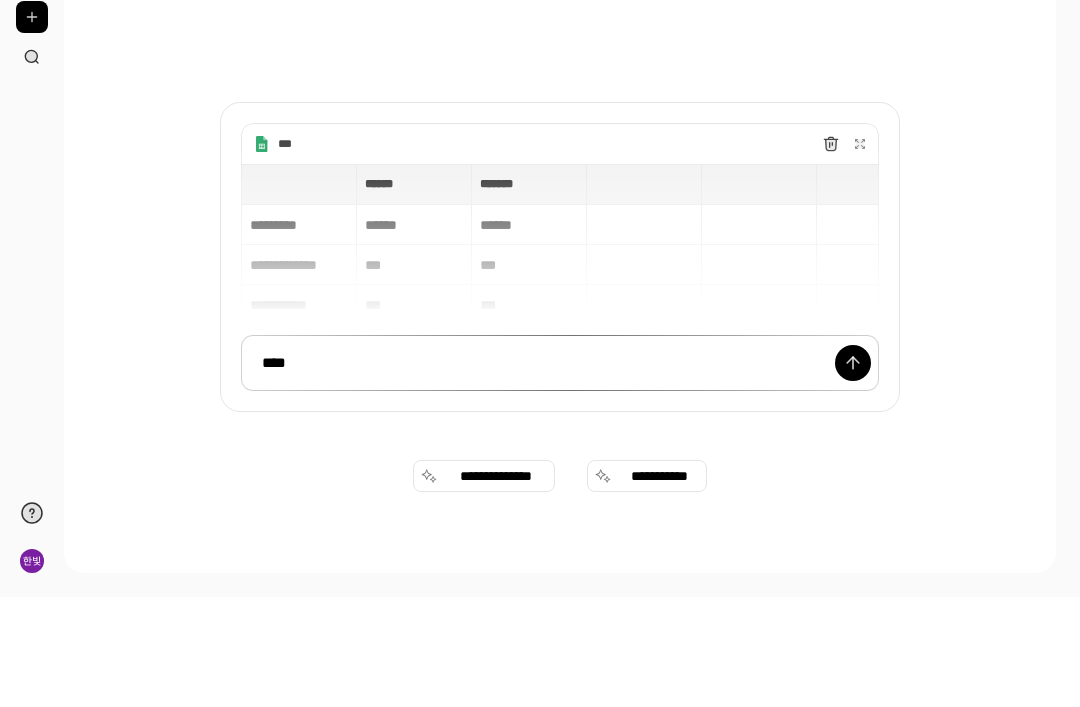 type 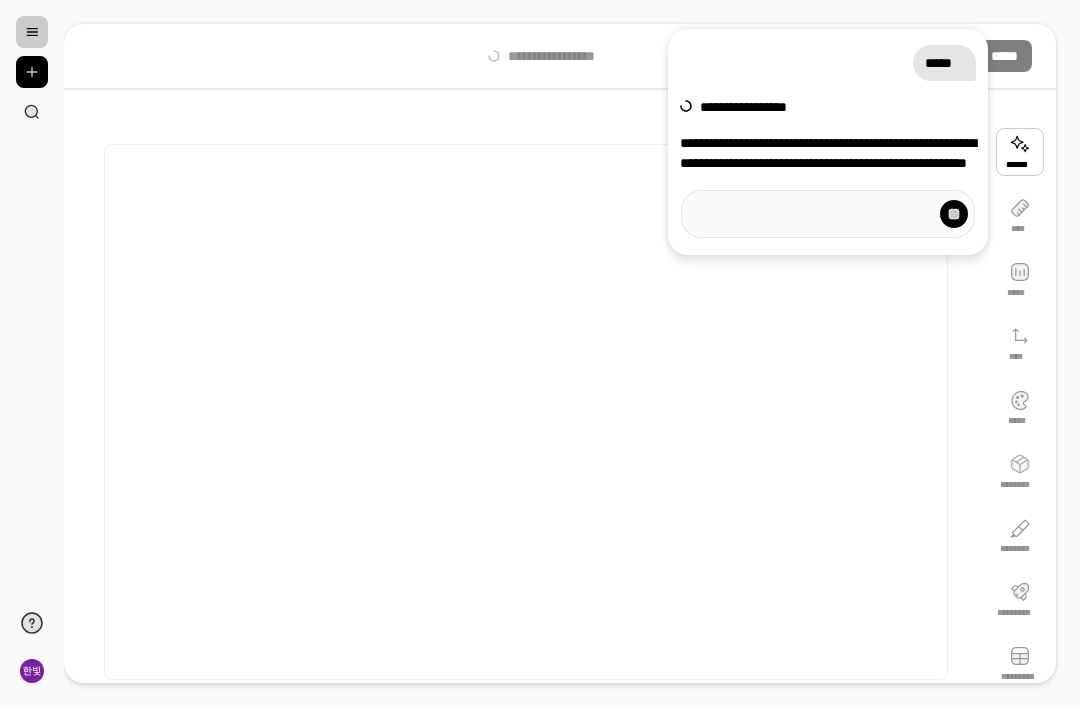 click at bounding box center (954, 214) 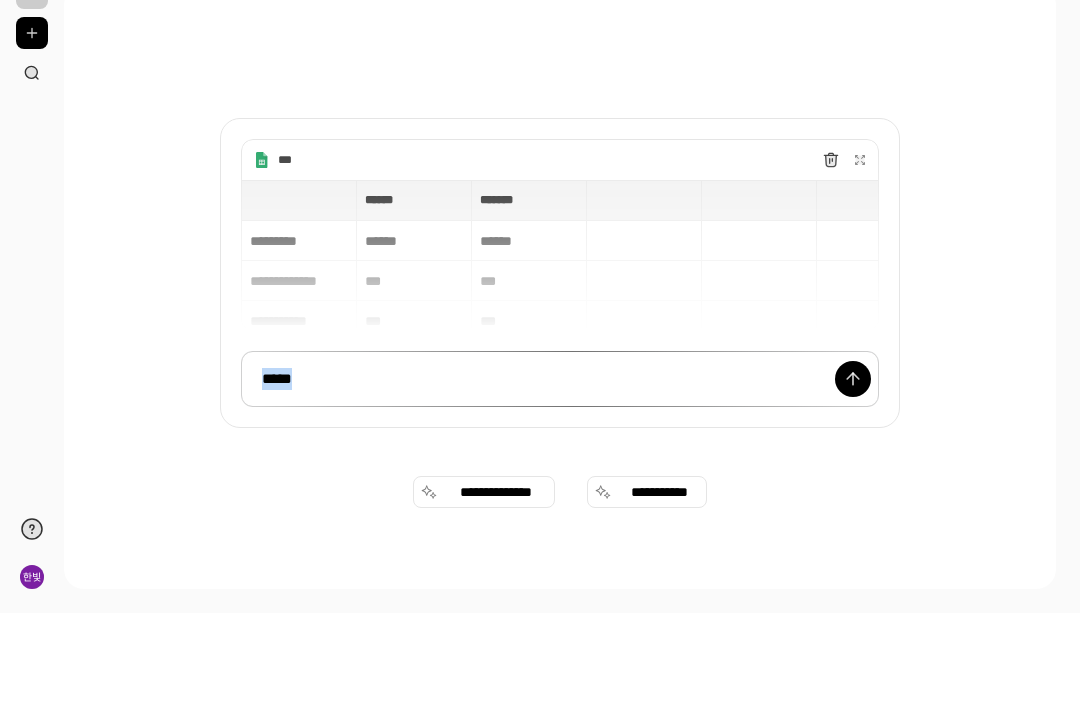 type 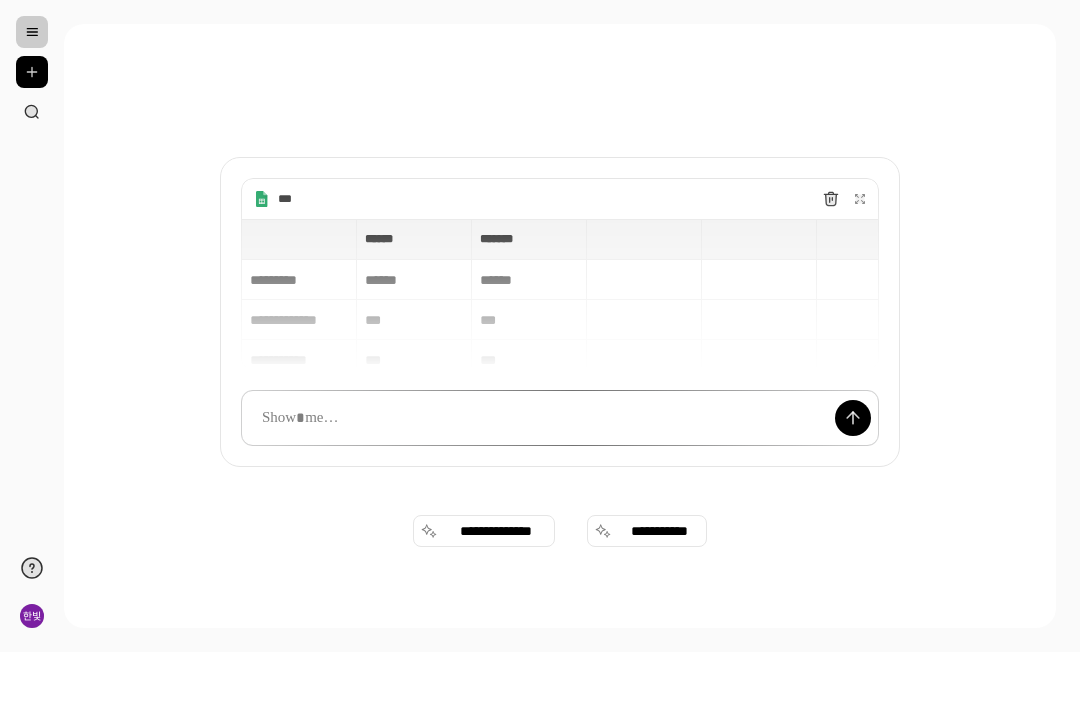 click on "**********" at bounding box center (540, 353) 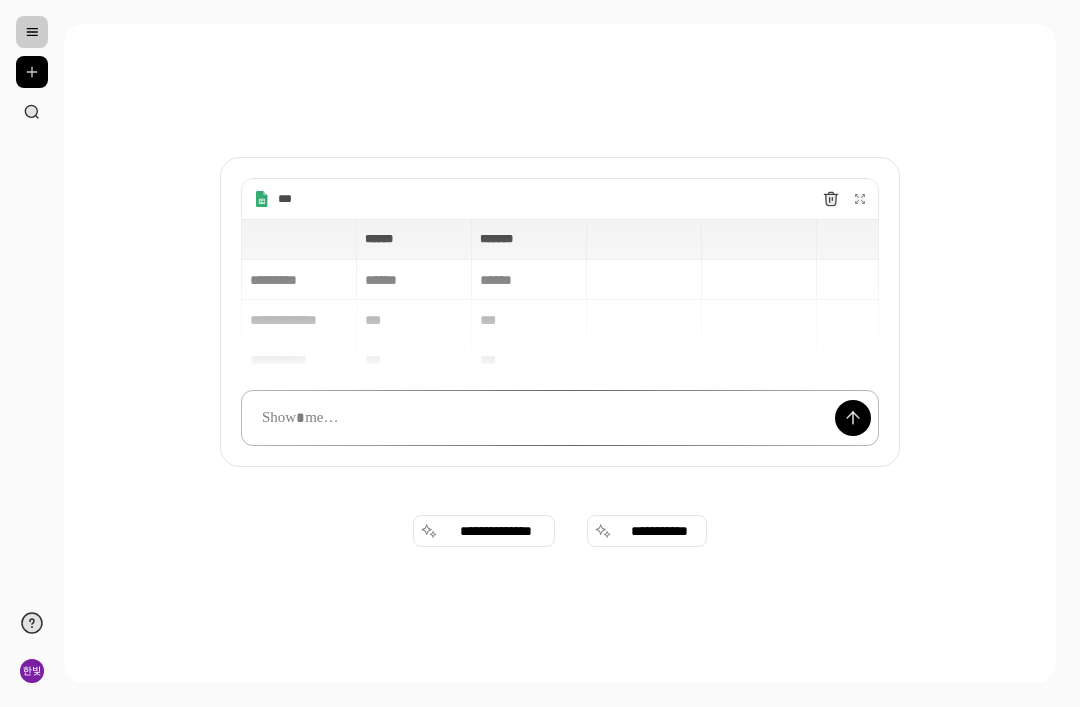 click at bounding box center (560, 418) 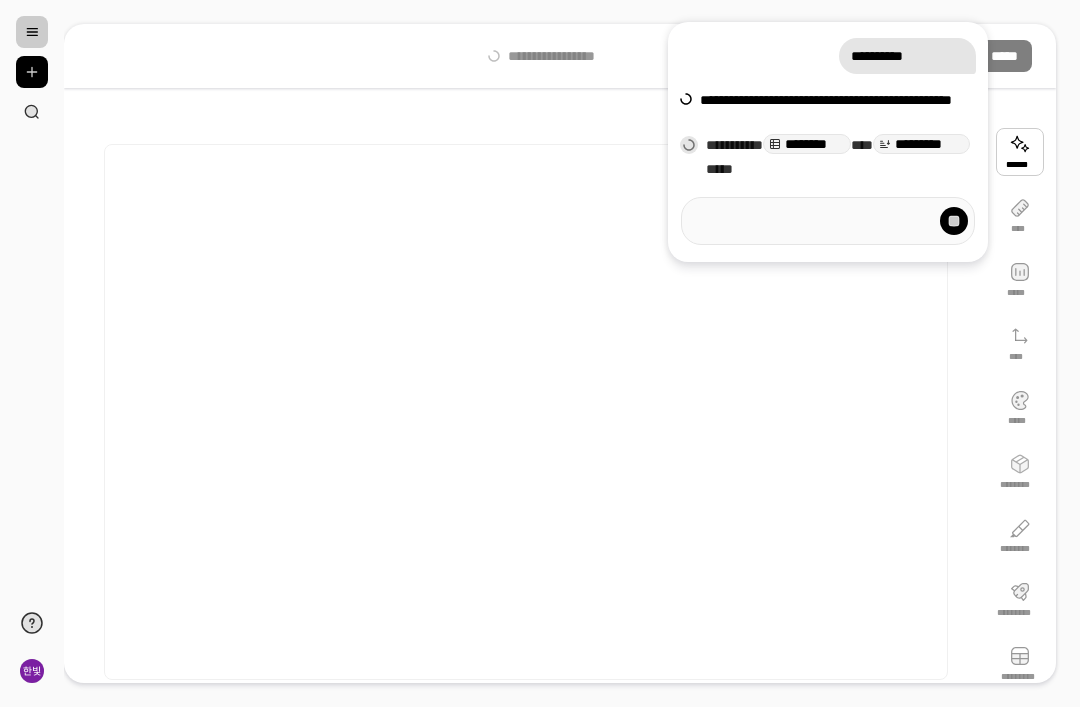 click at bounding box center [954, 221] 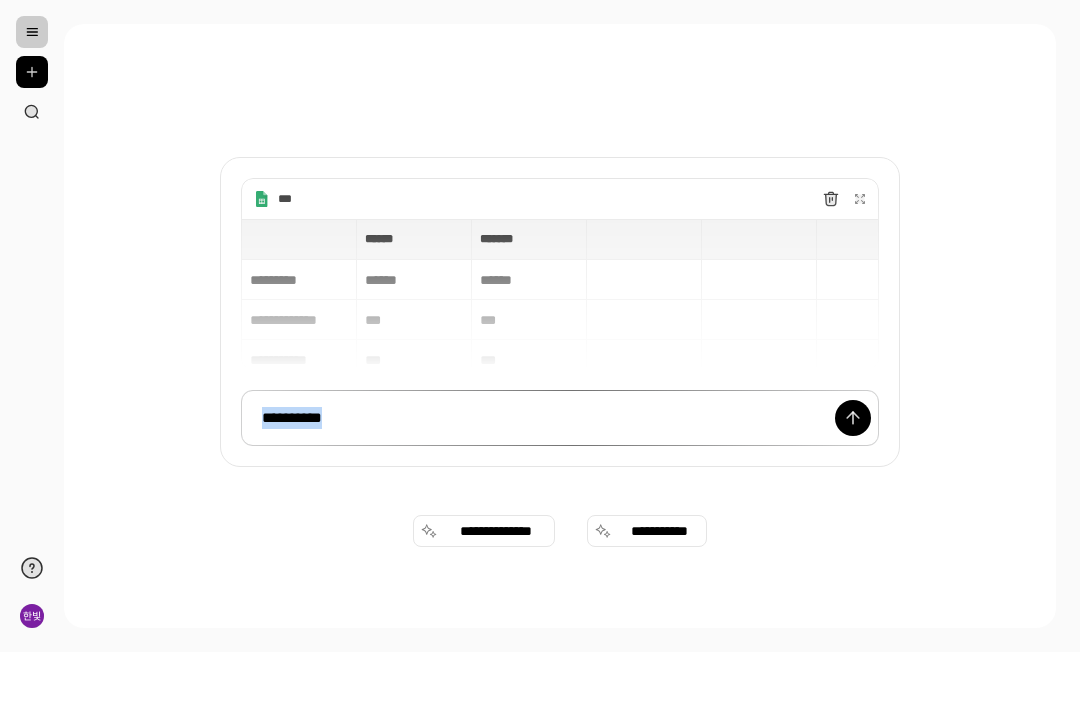 type 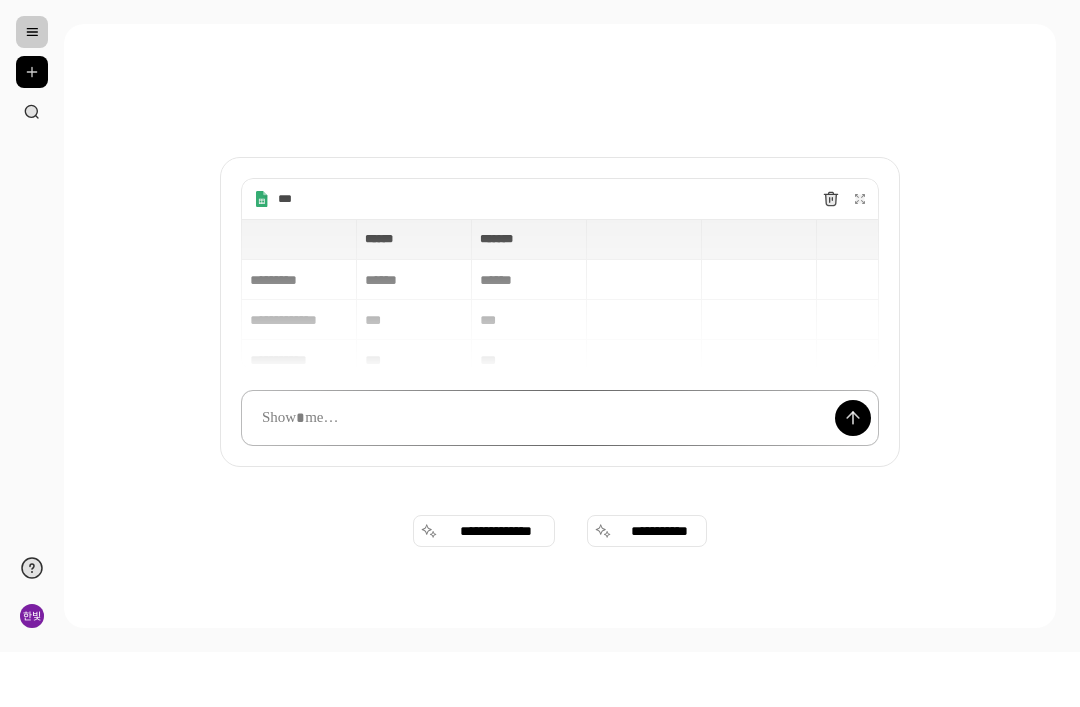 click at bounding box center (560, 418) 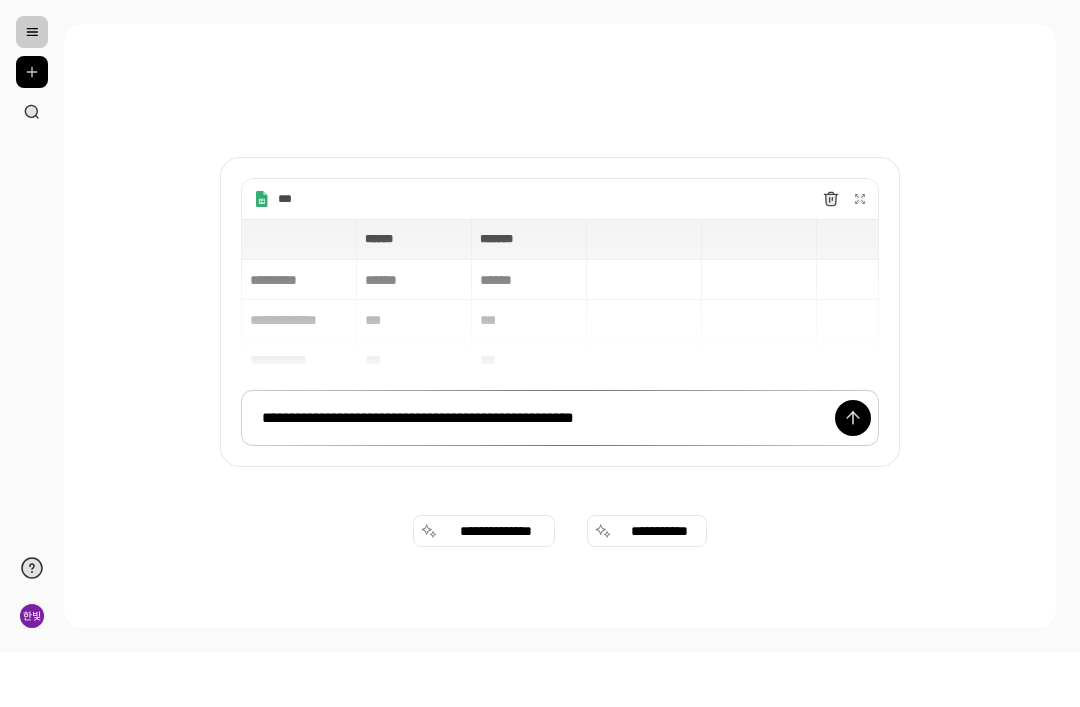 click at bounding box center [853, 418] 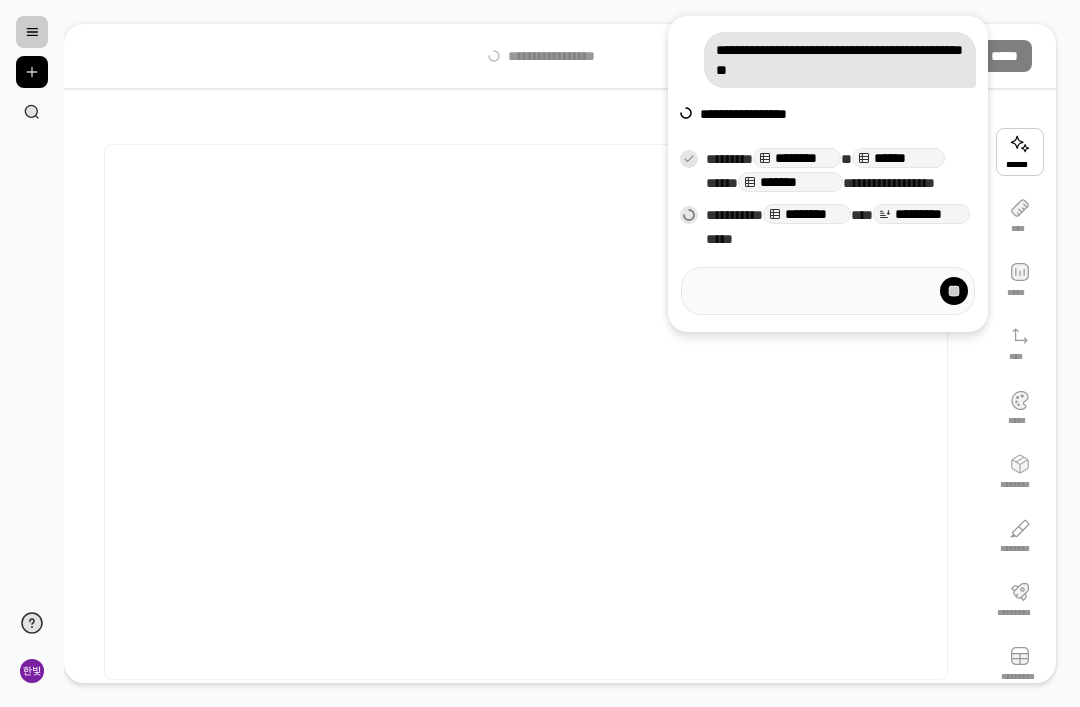 click on "******" at bounding box center (898, 158) 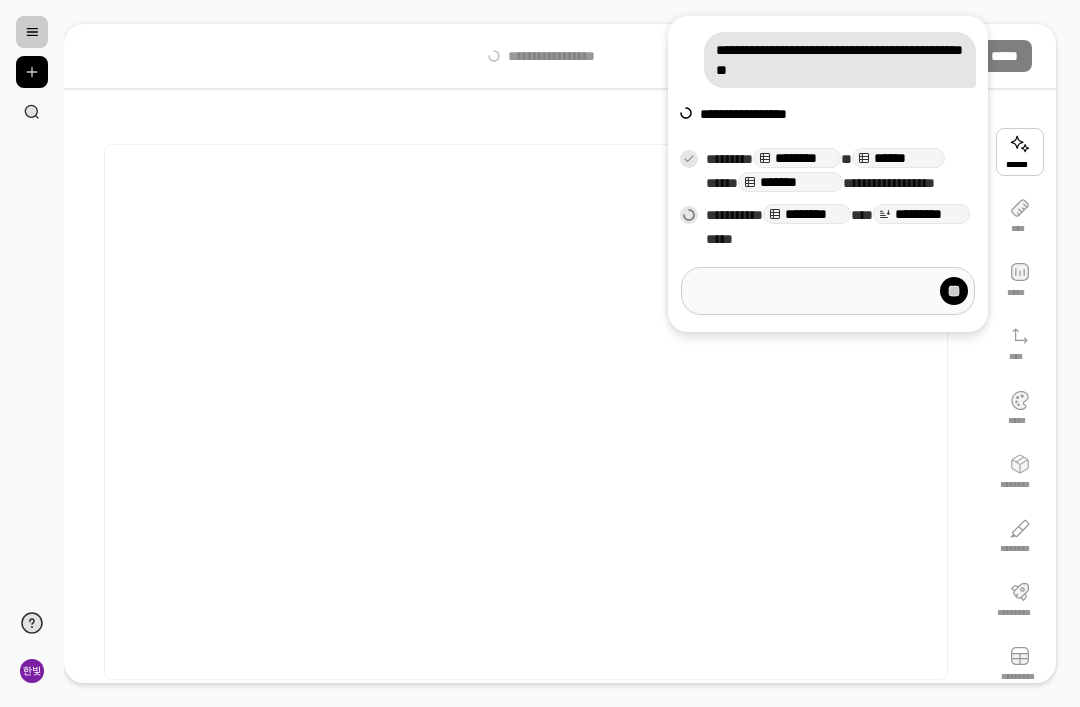 click at bounding box center [828, 291] 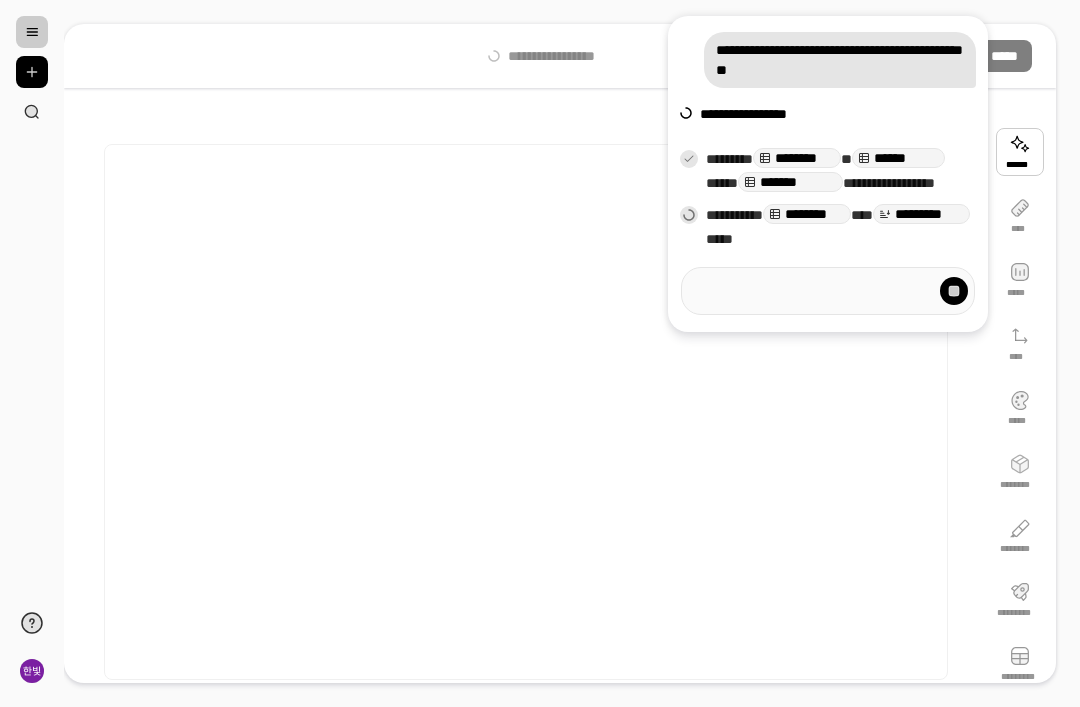 click on "**********" at bounding box center [841, 227] 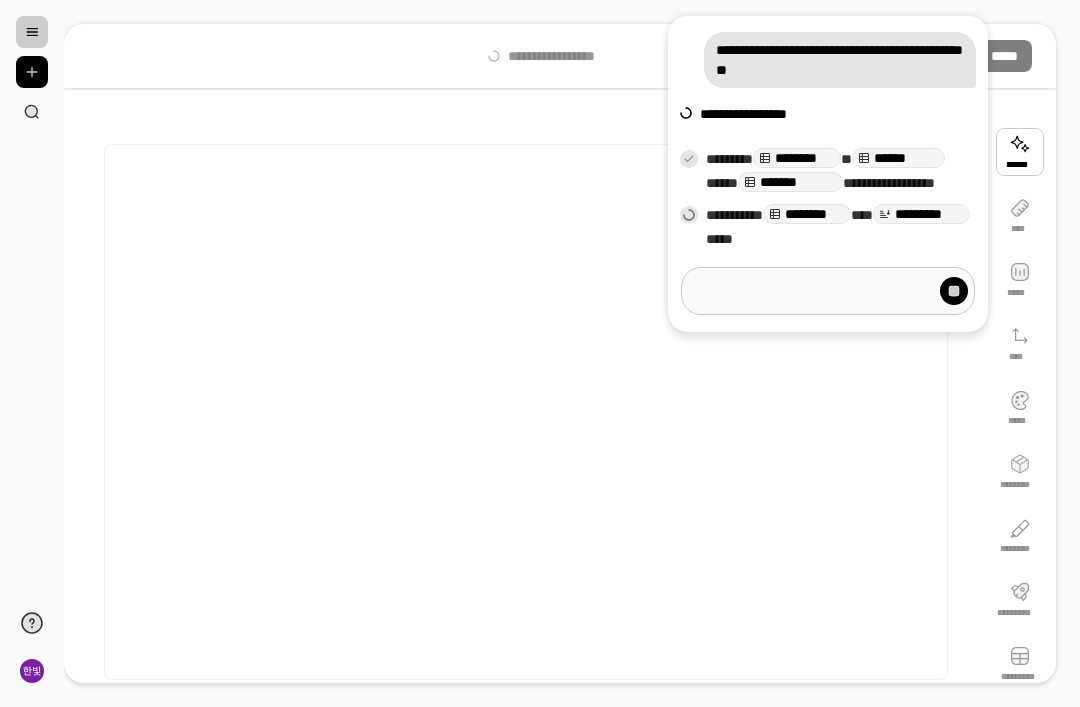 click at bounding box center [828, 291] 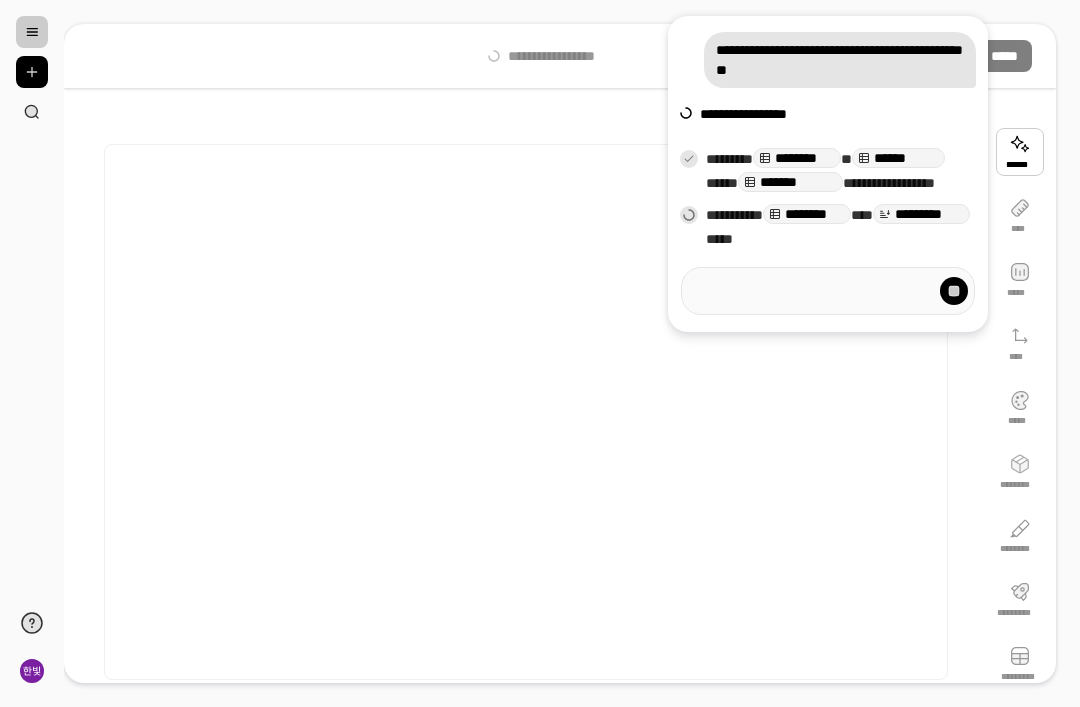 click at bounding box center [526, 412] 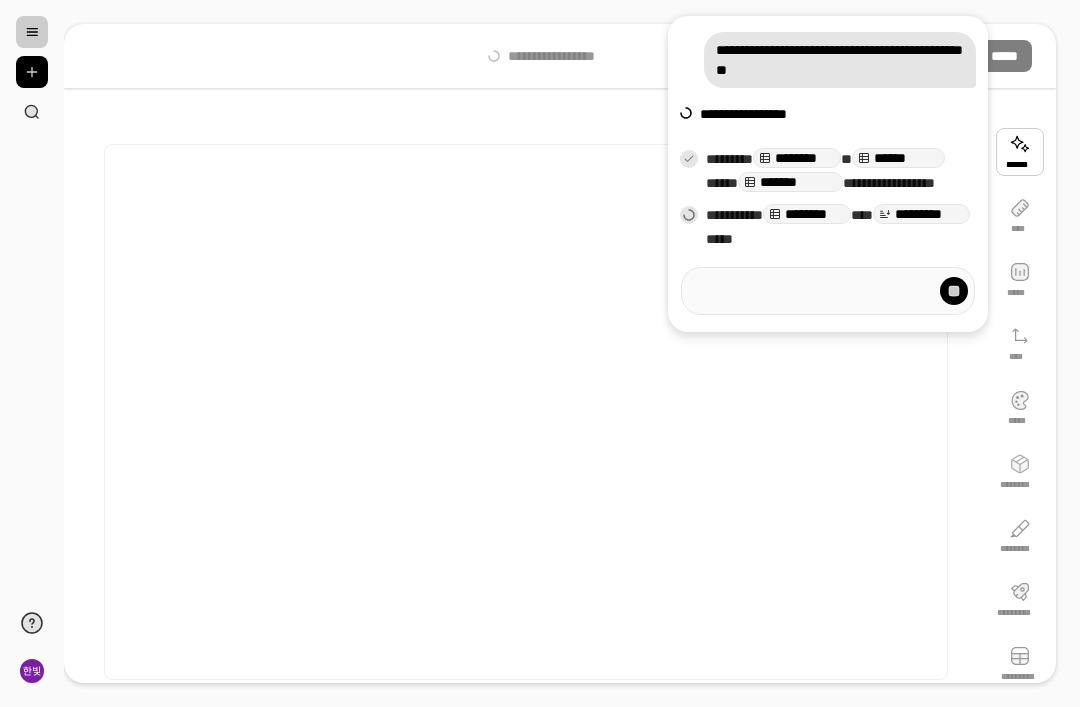 click at bounding box center (526, 412) 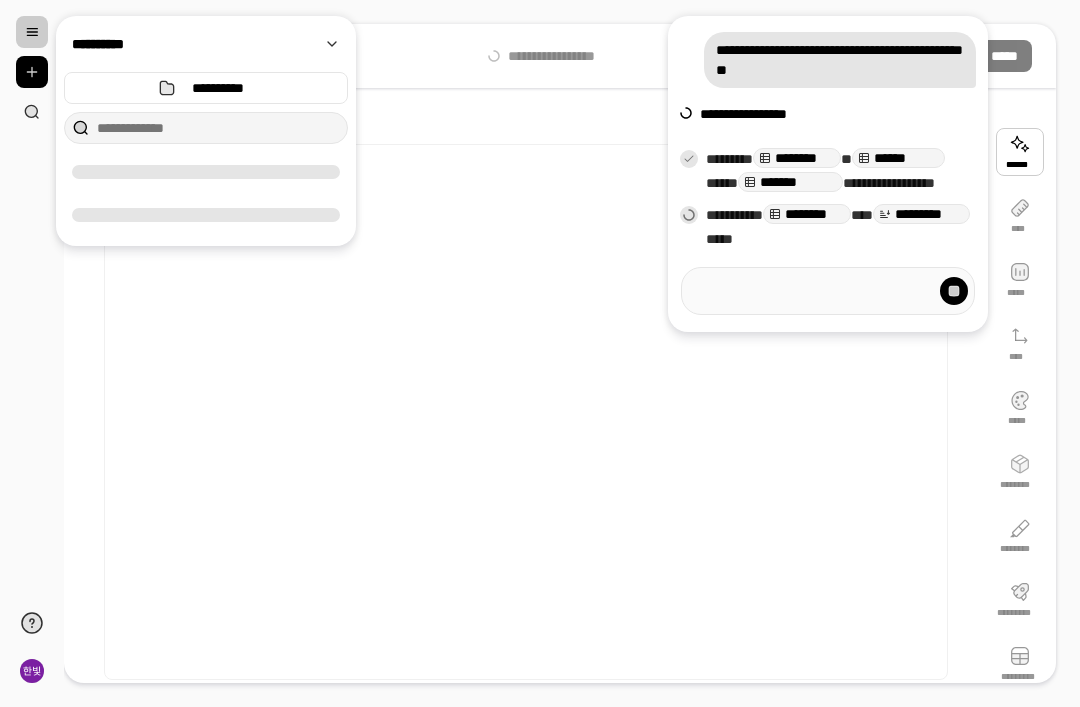 click at bounding box center (526, 412) 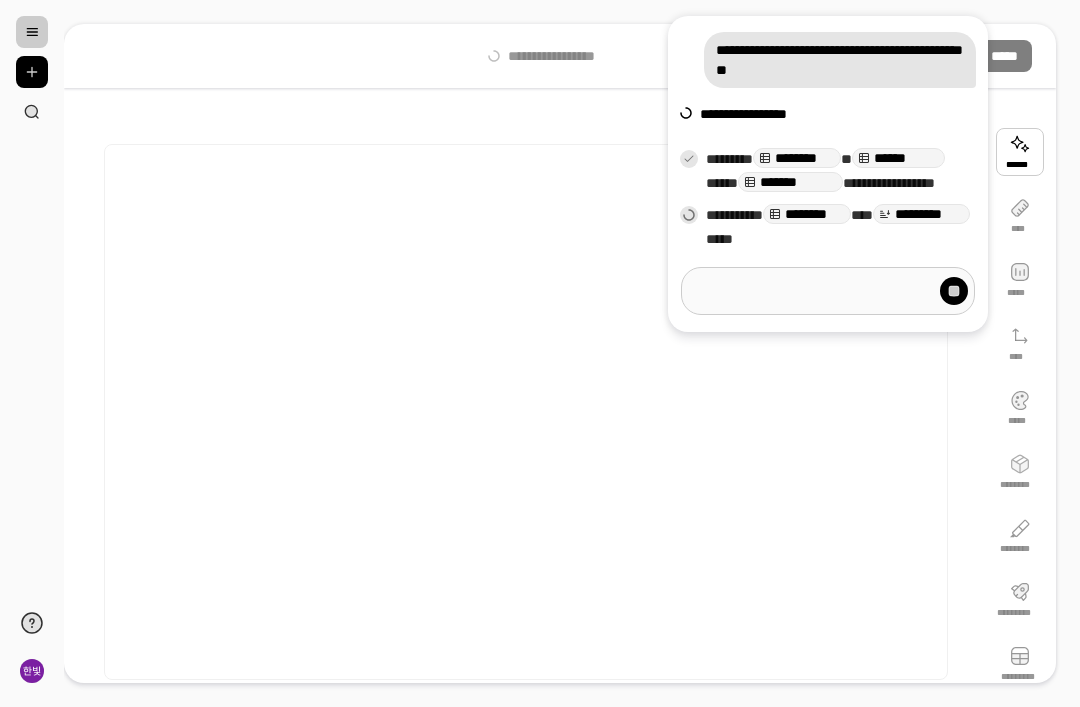 click at bounding box center (828, 291) 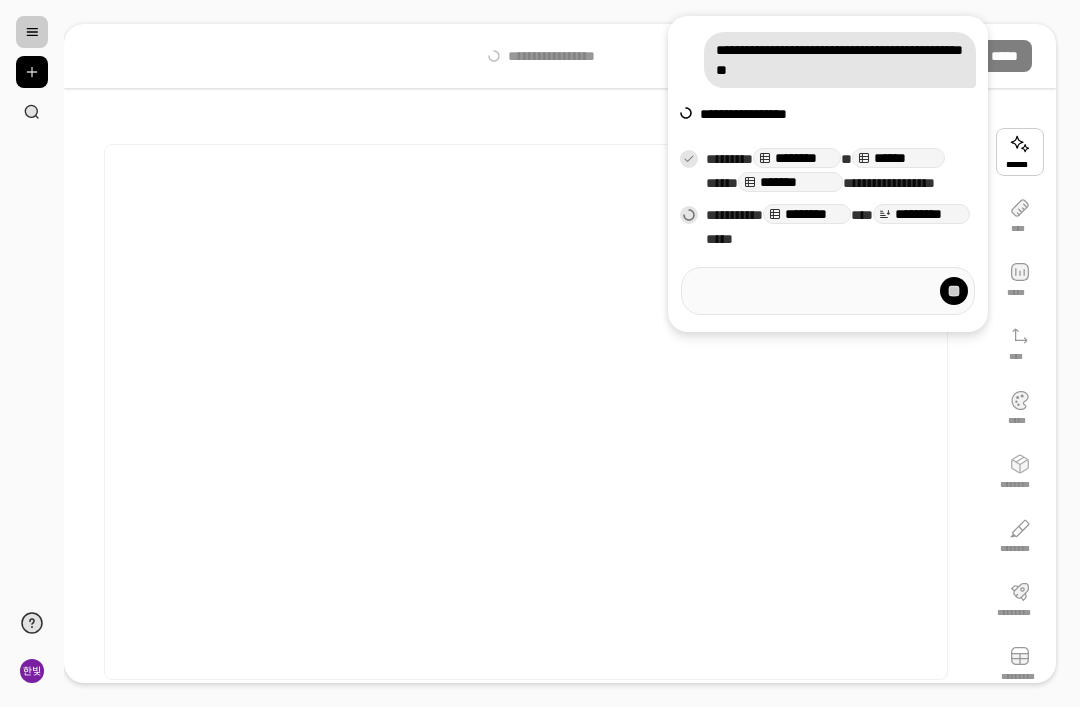 click on "*********" at bounding box center [921, 214] 